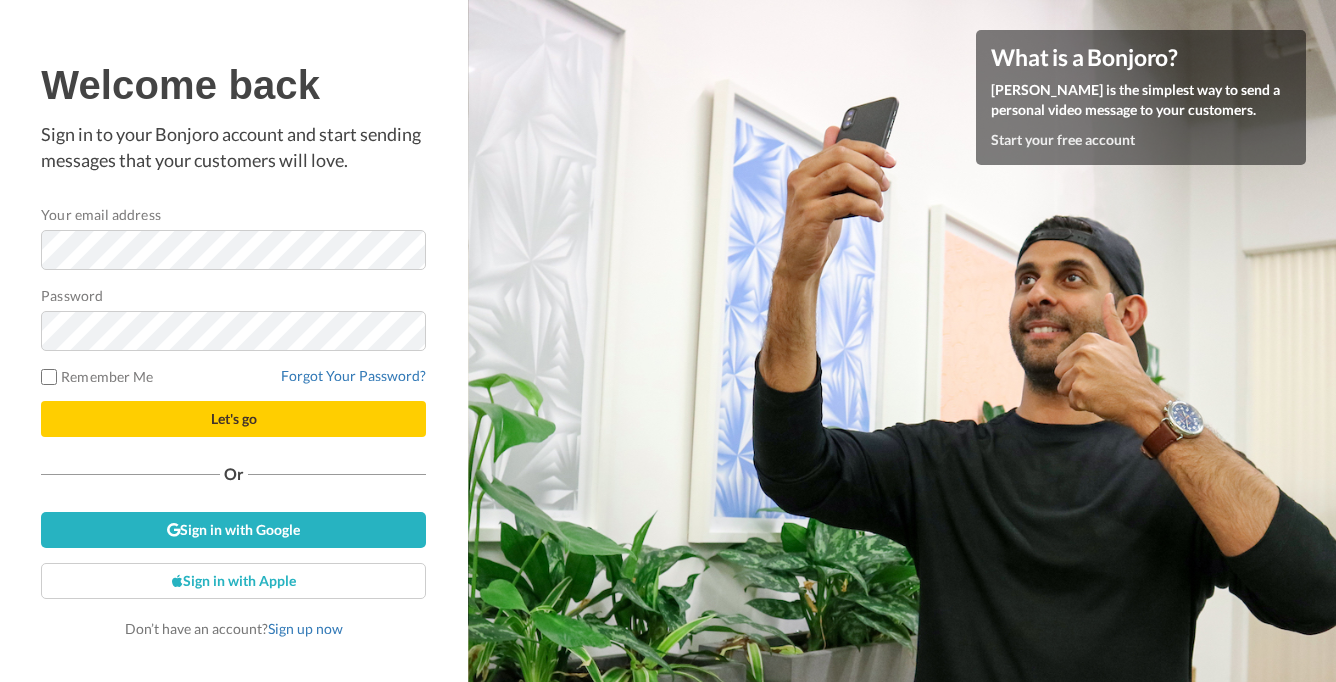 scroll, scrollTop: 0, scrollLeft: 0, axis: both 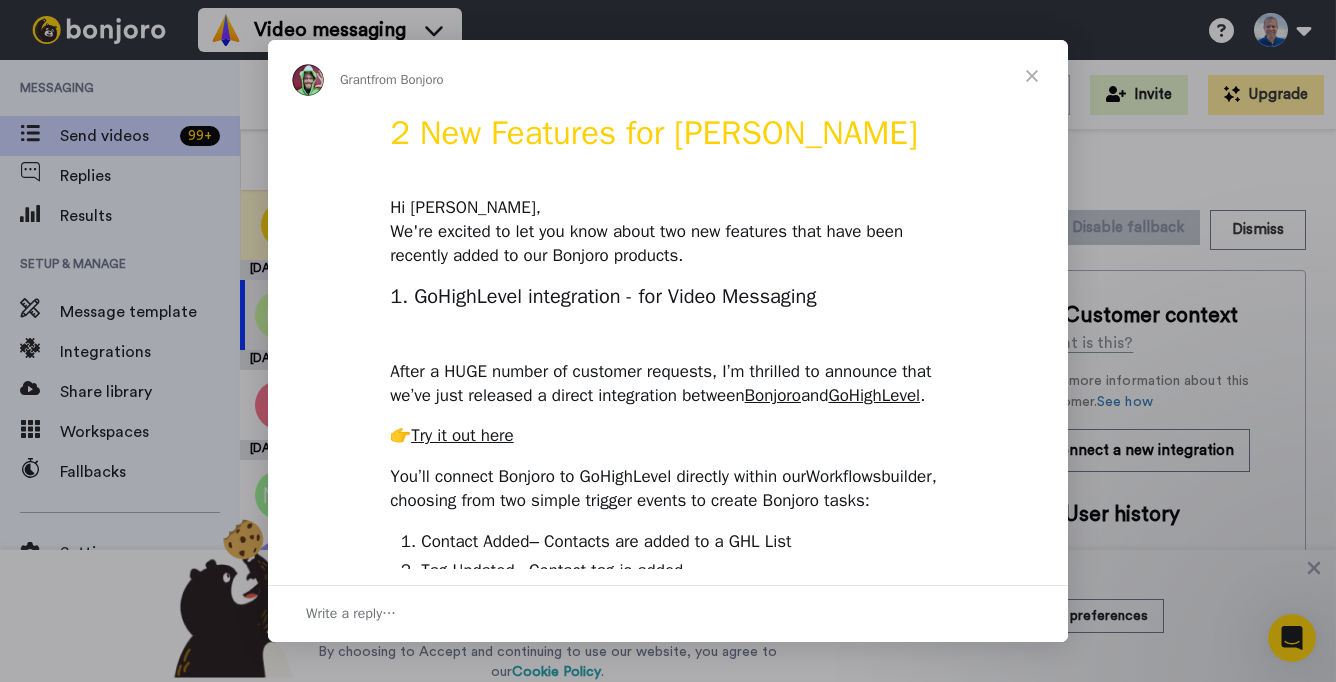 click at bounding box center (1032, 76) 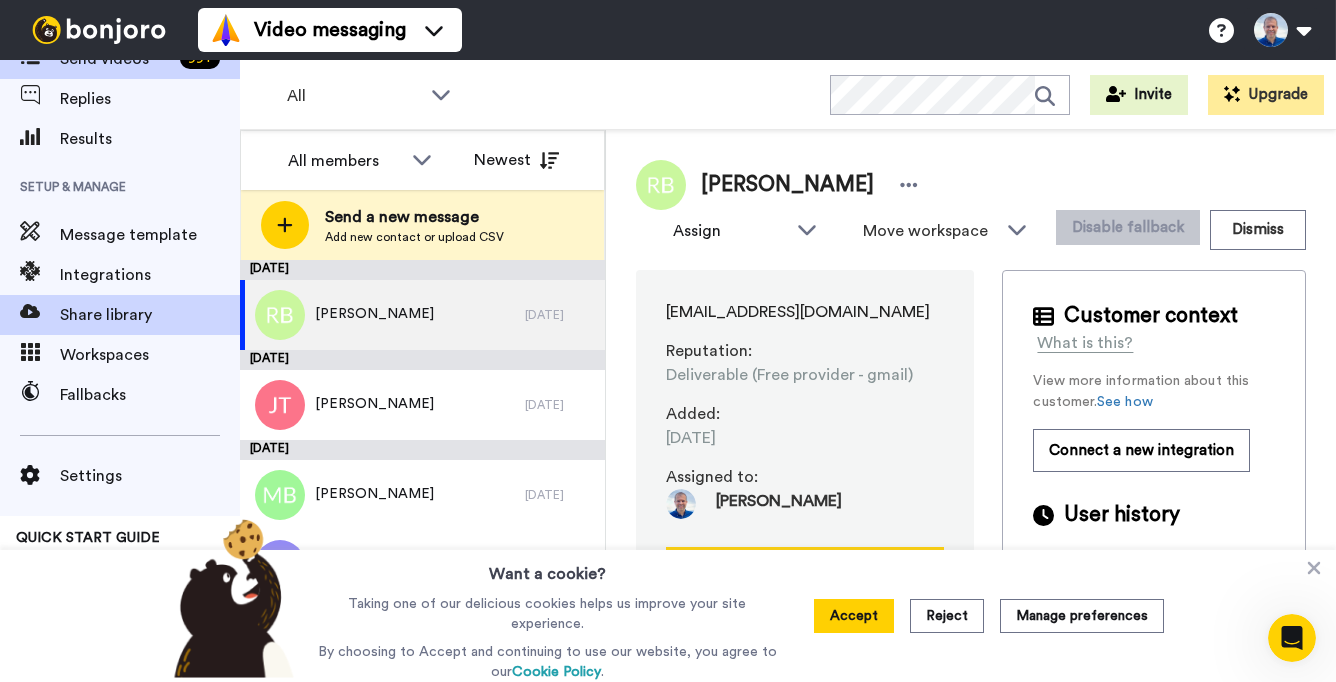 scroll, scrollTop: 0, scrollLeft: 0, axis: both 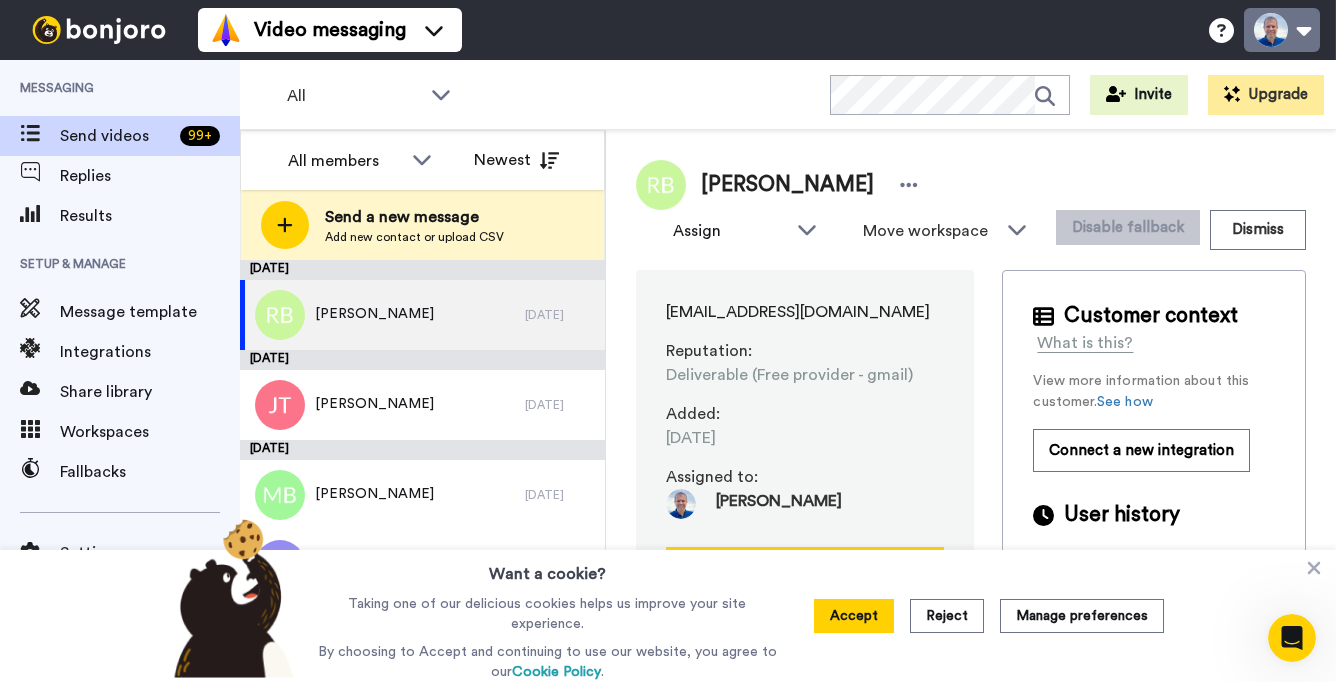 click at bounding box center (1282, 30) 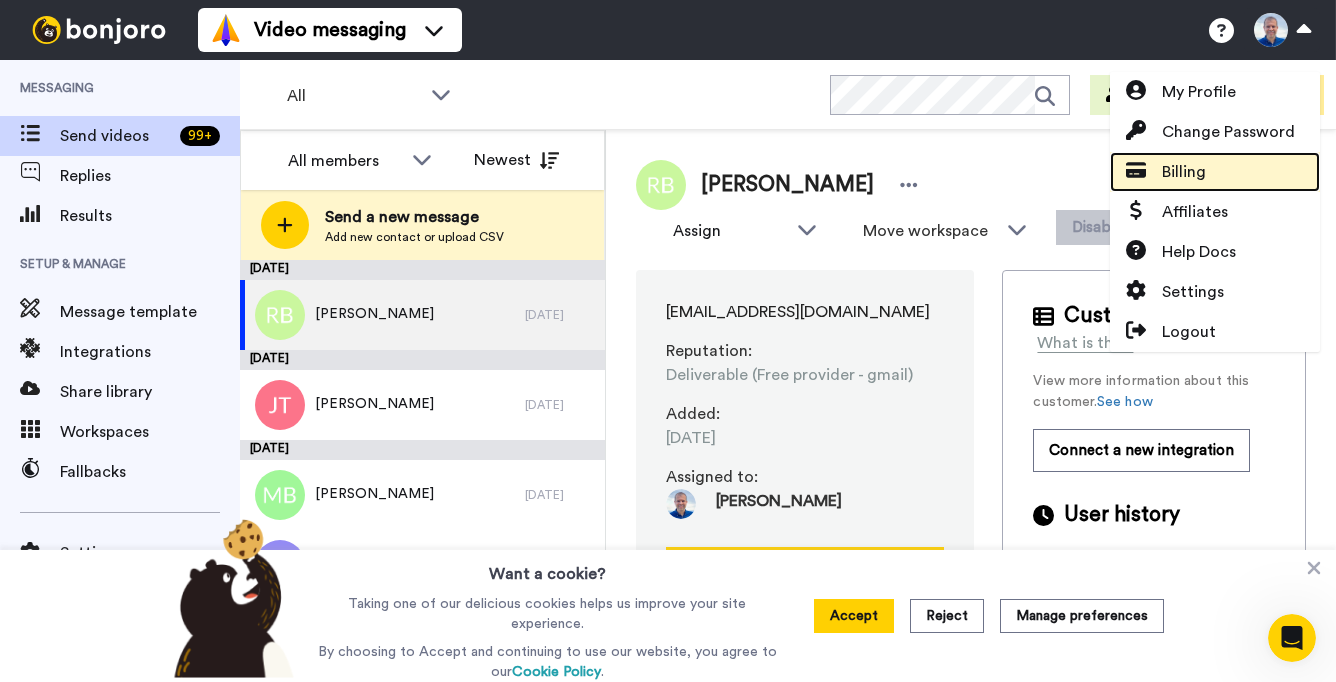 click on "Billing" at bounding box center (1215, 172) 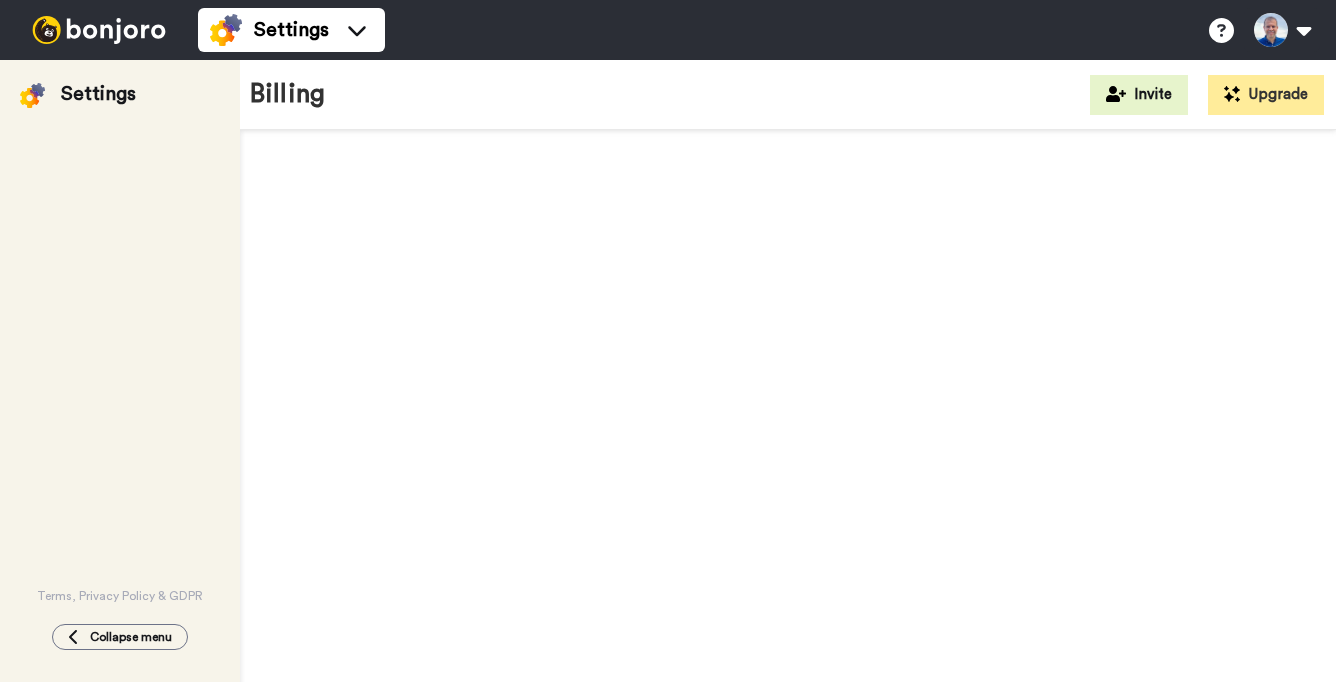 scroll, scrollTop: 0, scrollLeft: 0, axis: both 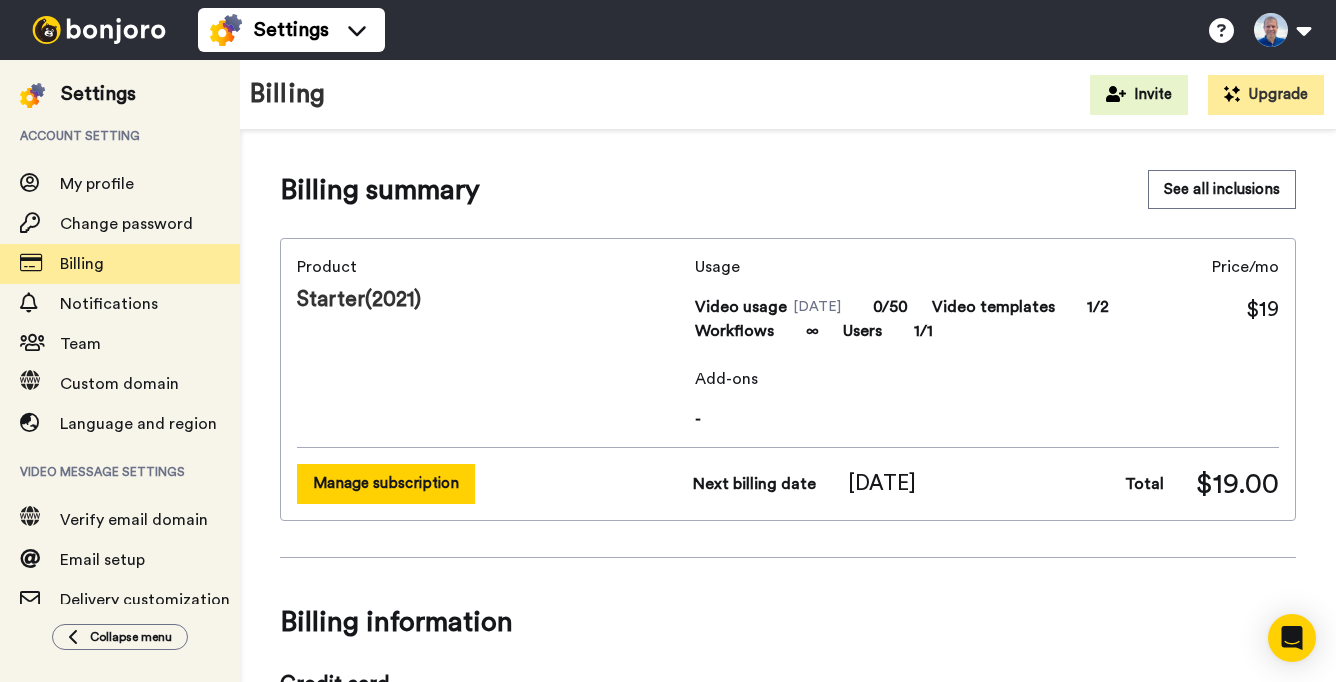 click on "Manage subscription" at bounding box center (386, 483) 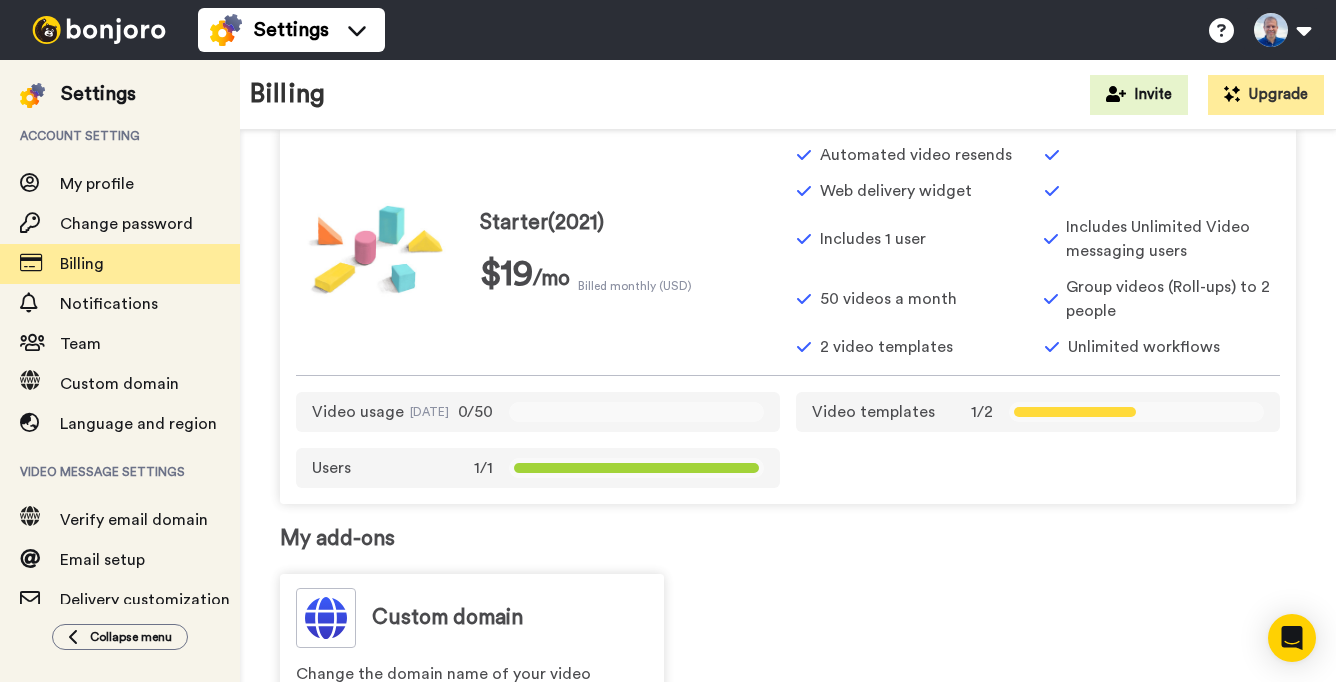 scroll, scrollTop: 0, scrollLeft: 0, axis: both 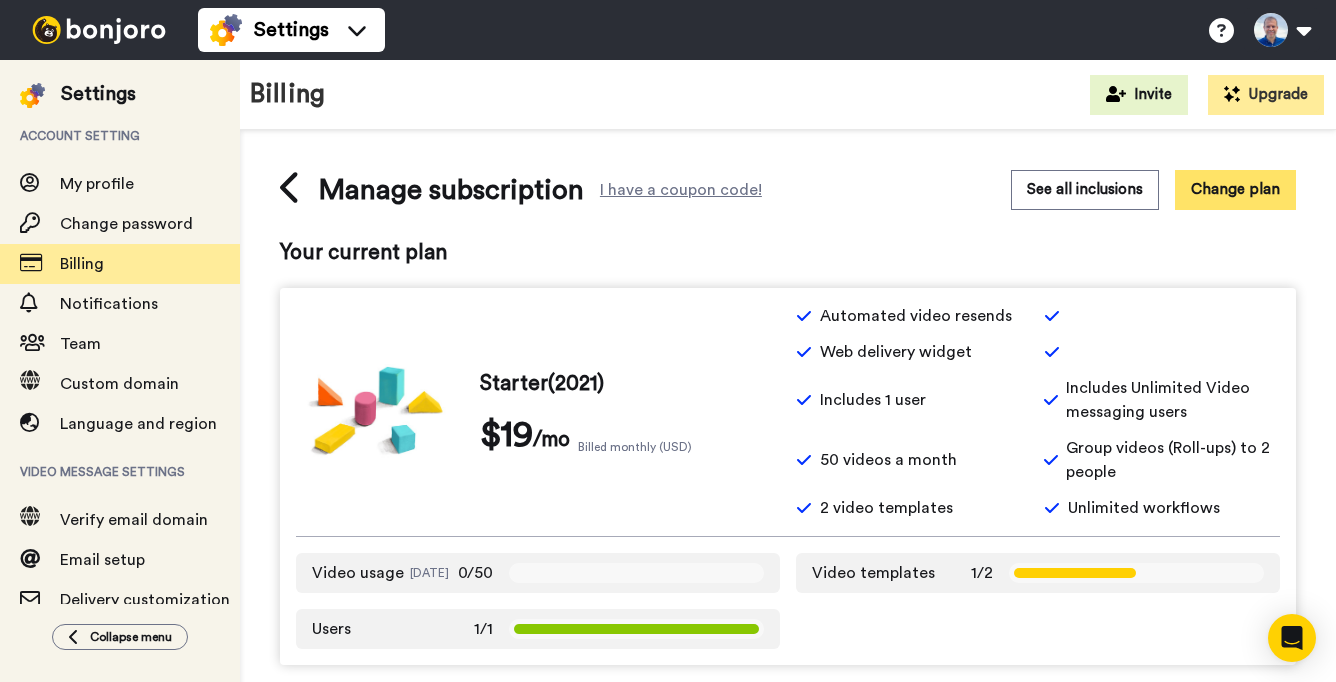 click on "Change plan" at bounding box center [1235, 189] 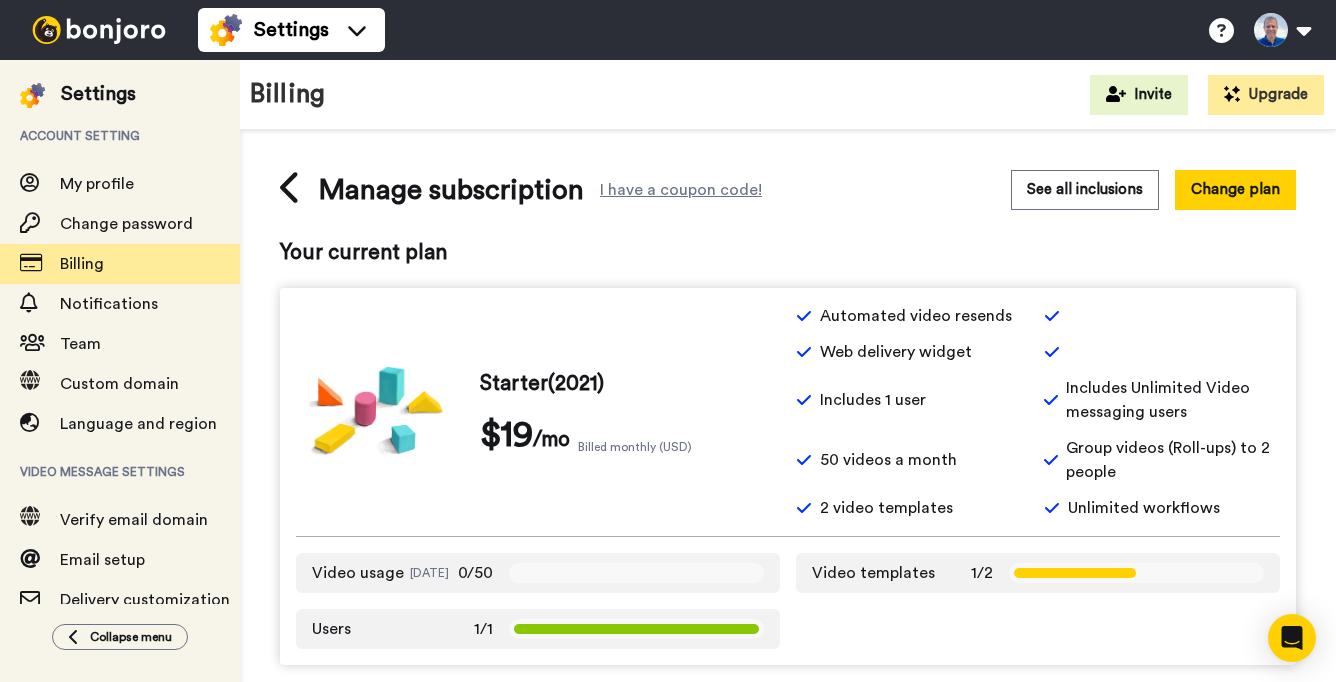 click 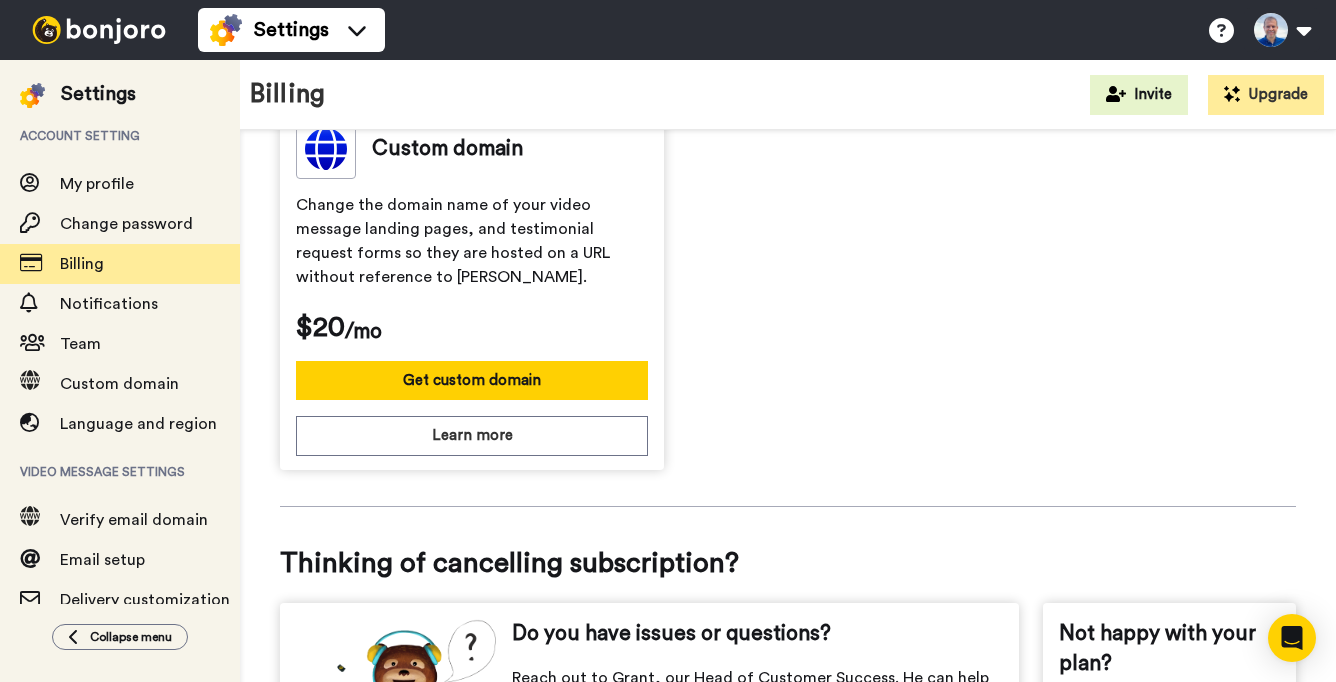 scroll, scrollTop: 883, scrollLeft: 0, axis: vertical 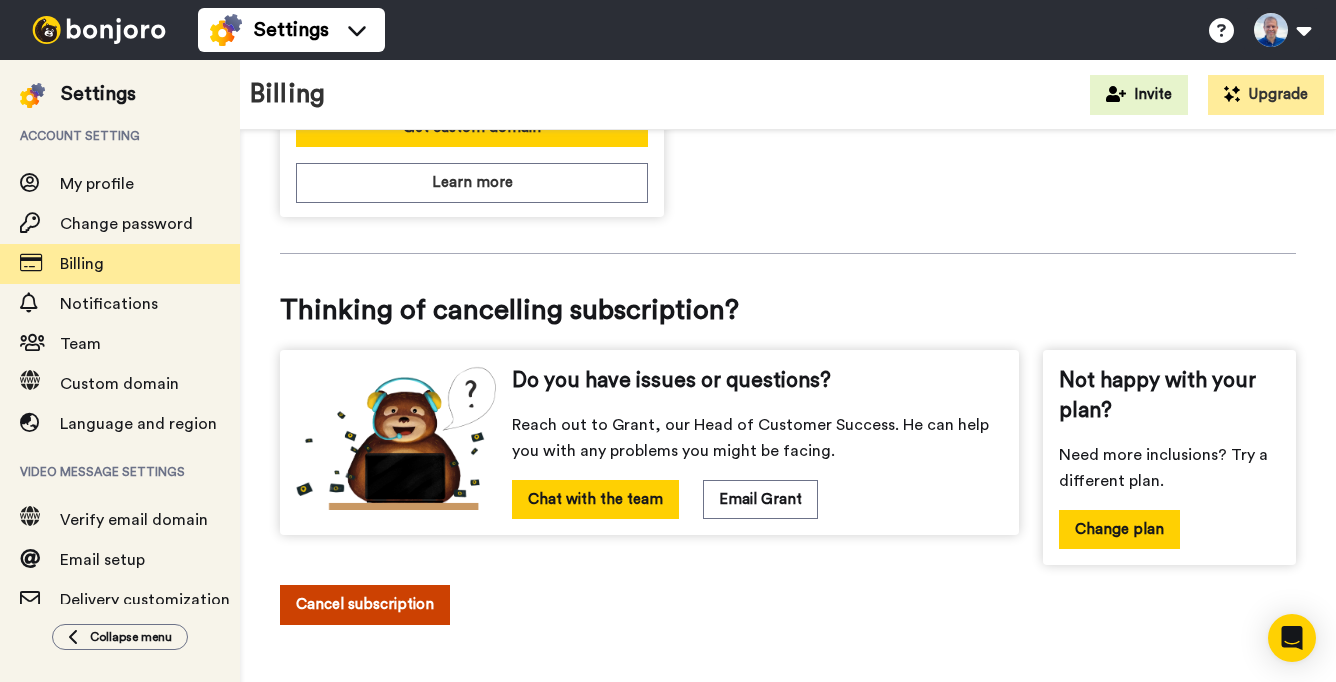 click on "Cancel subscription" at bounding box center (365, 604) 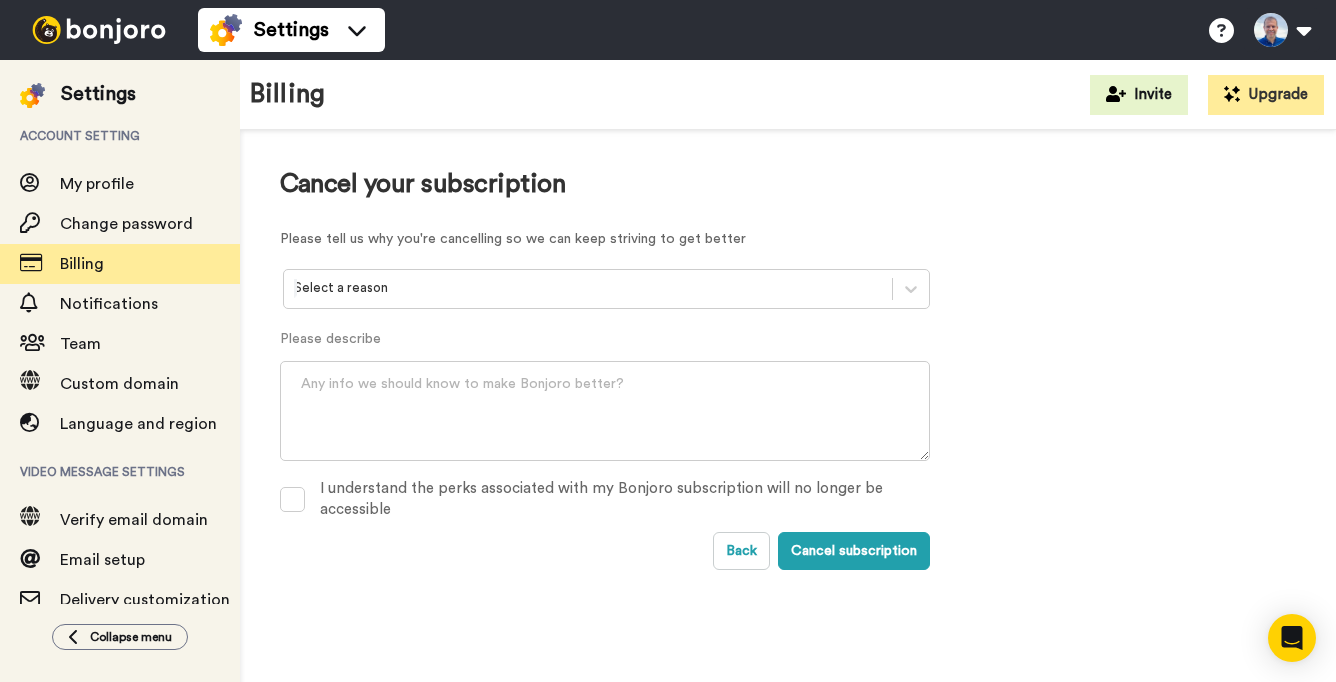 scroll, scrollTop: 0, scrollLeft: 0, axis: both 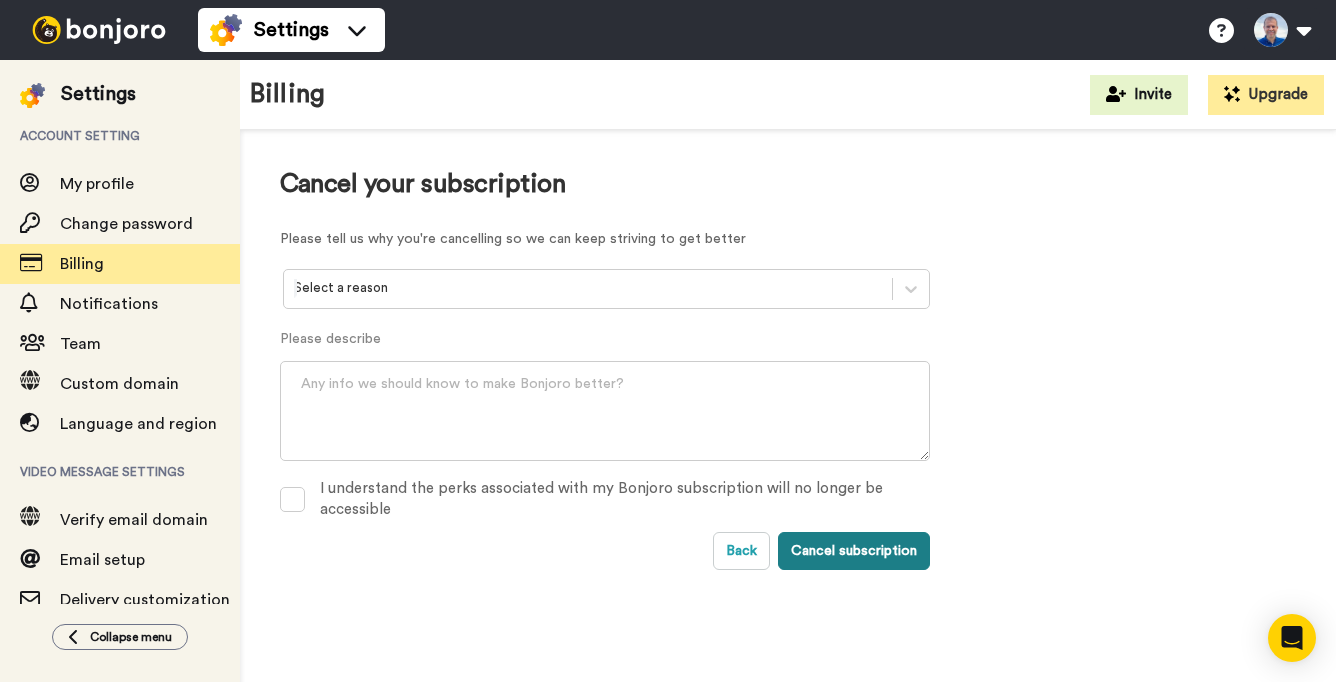 click on "Cancel subscription" at bounding box center (854, 551) 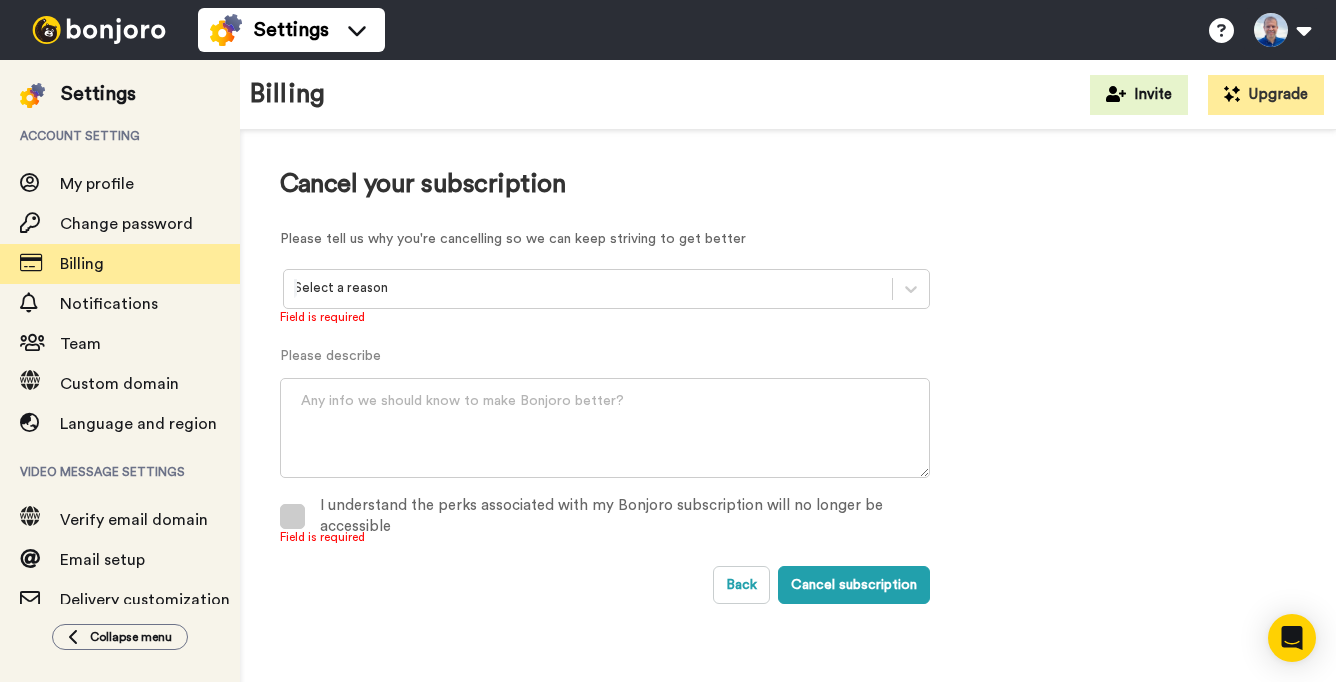 click on "I understand the perks associated with my Bonjoro subscription will no longer be accessible" at bounding box center [625, 516] 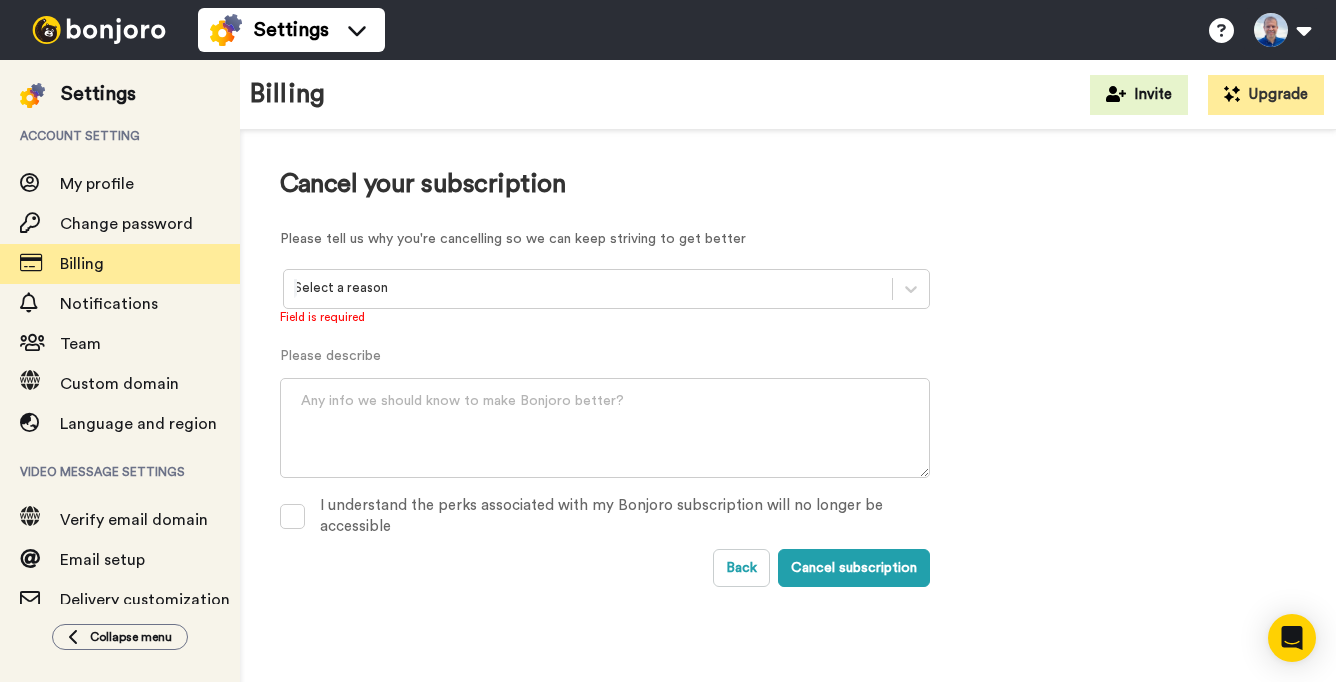 click on "Select a reason" at bounding box center [606, 289] 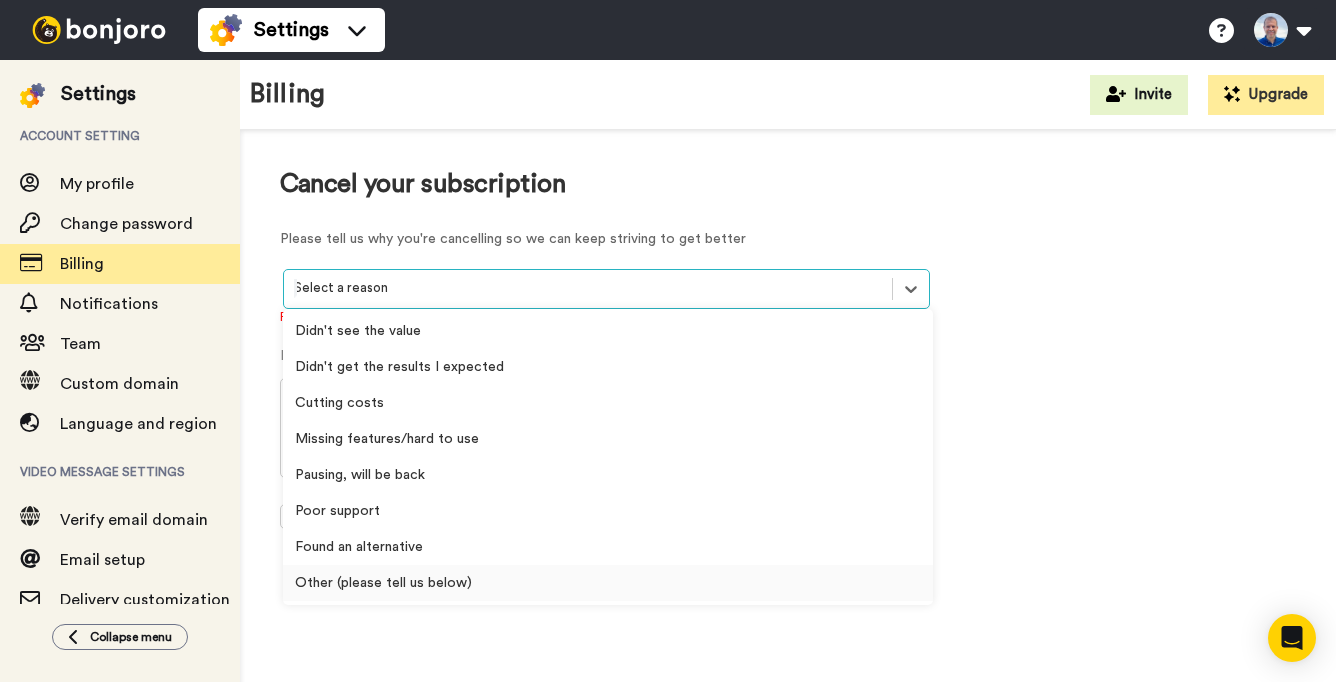 click on "Other (please tell us below)" at bounding box center (608, 583) 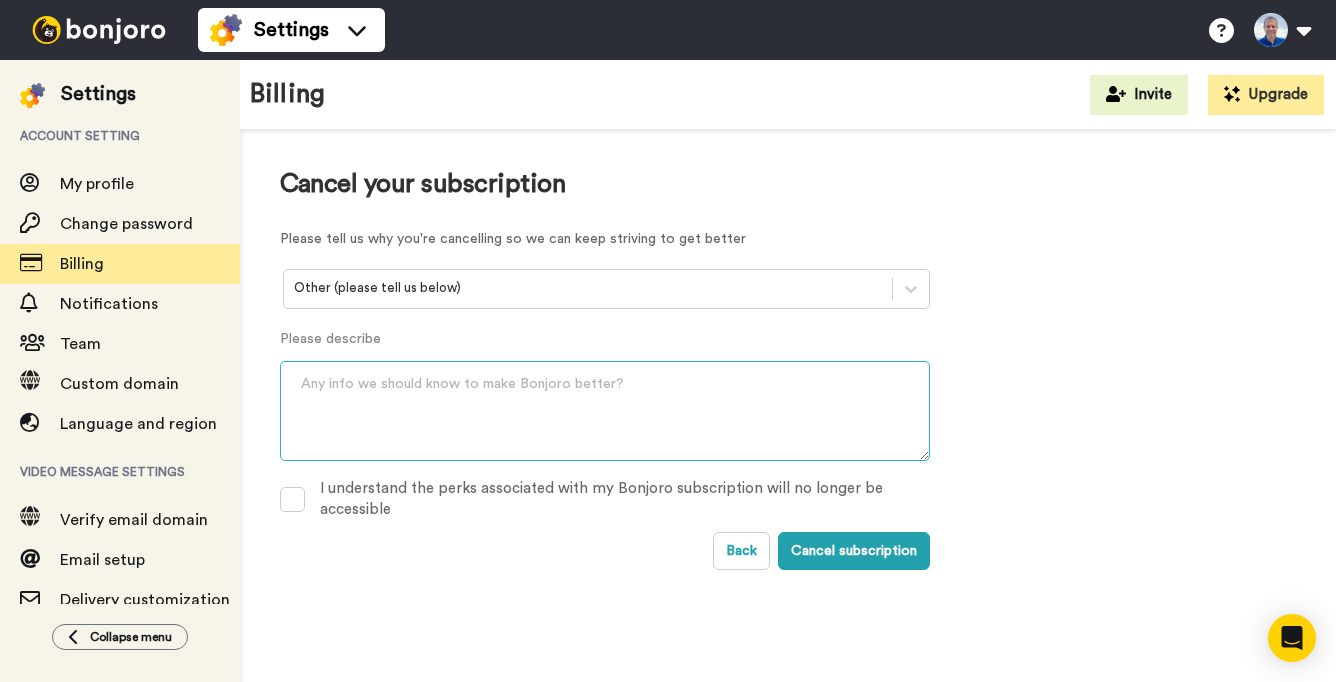 click at bounding box center [605, 411] 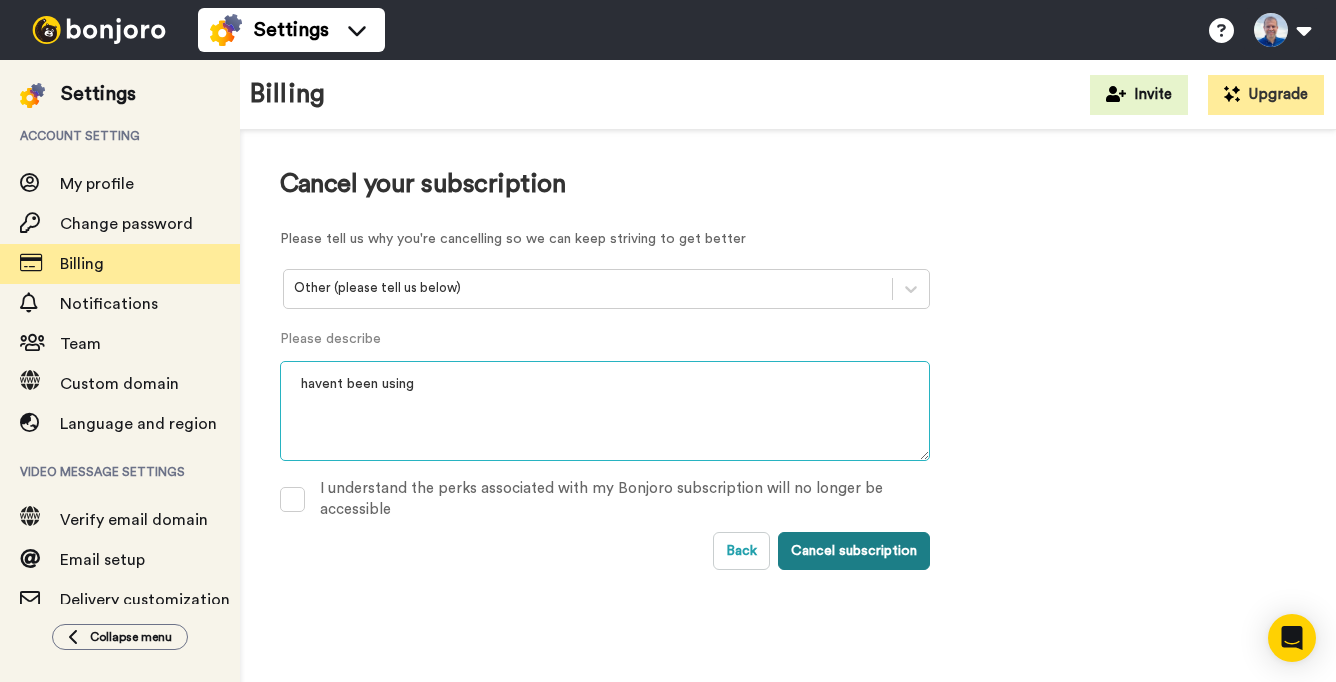 type on "havent been using" 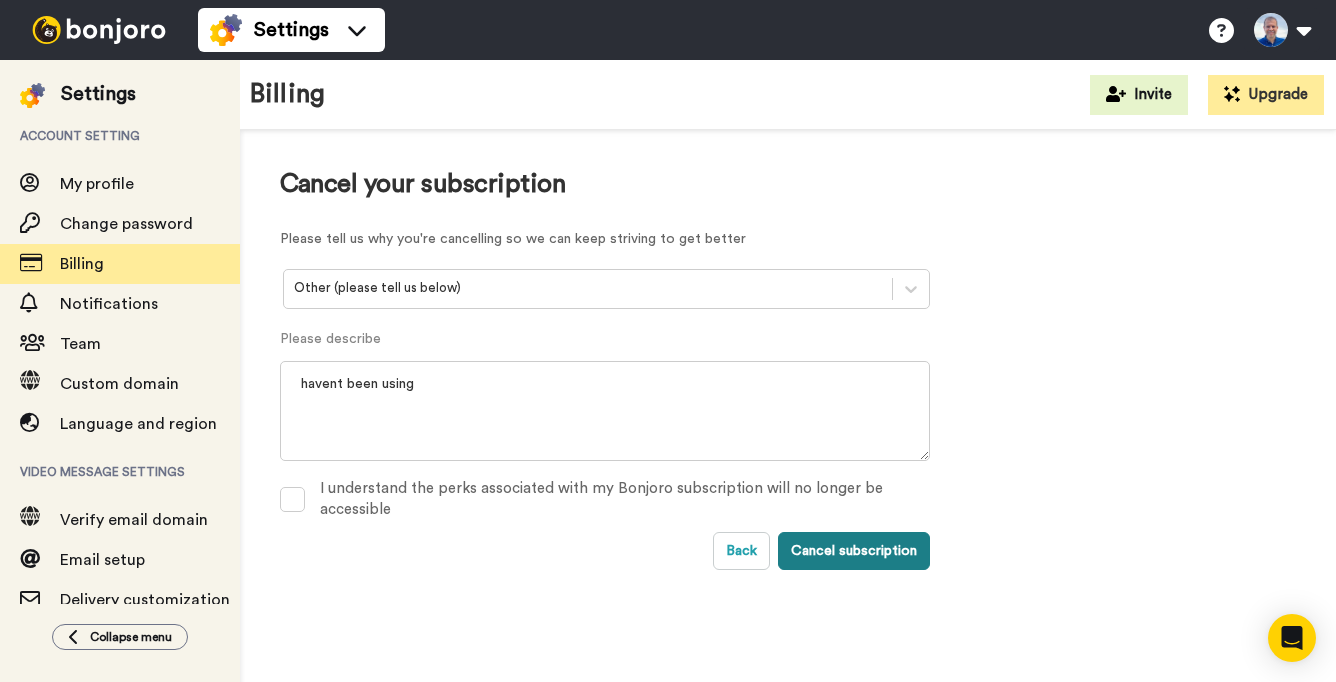 click on "Cancel subscription" at bounding box center [854, 551] 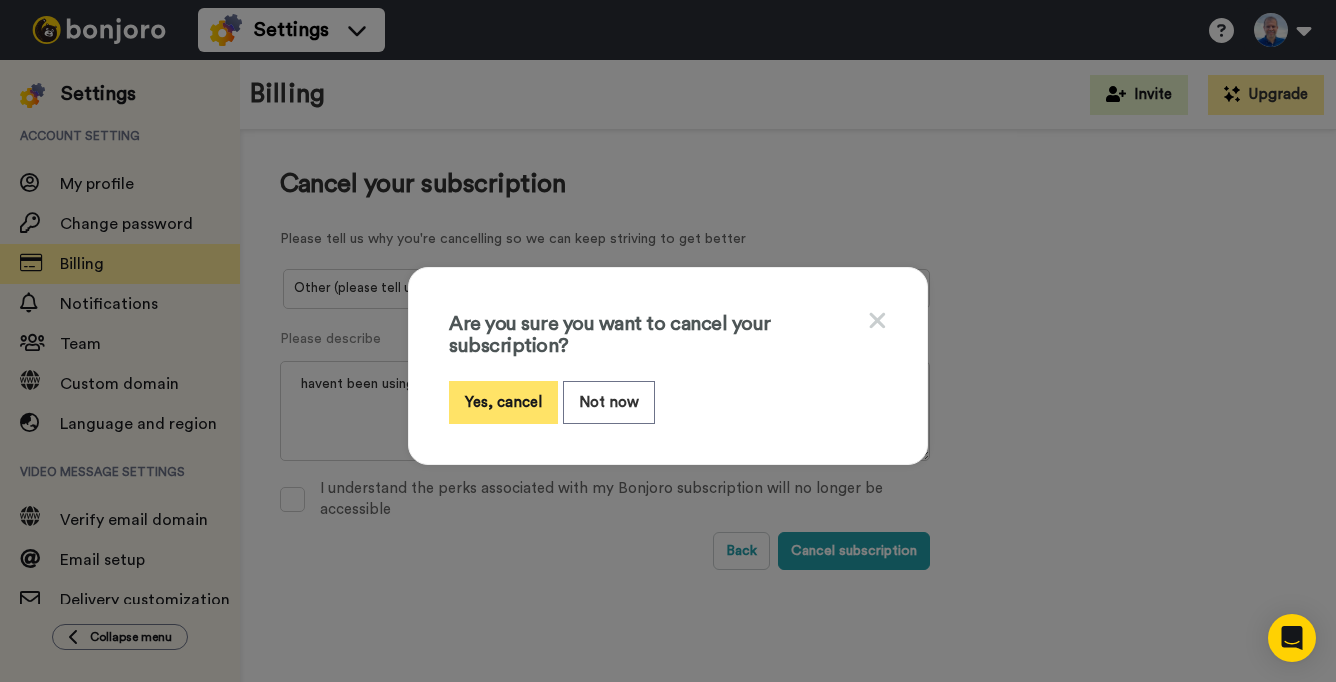 click on "Yes, cancel" at bounding box center [503, 402] 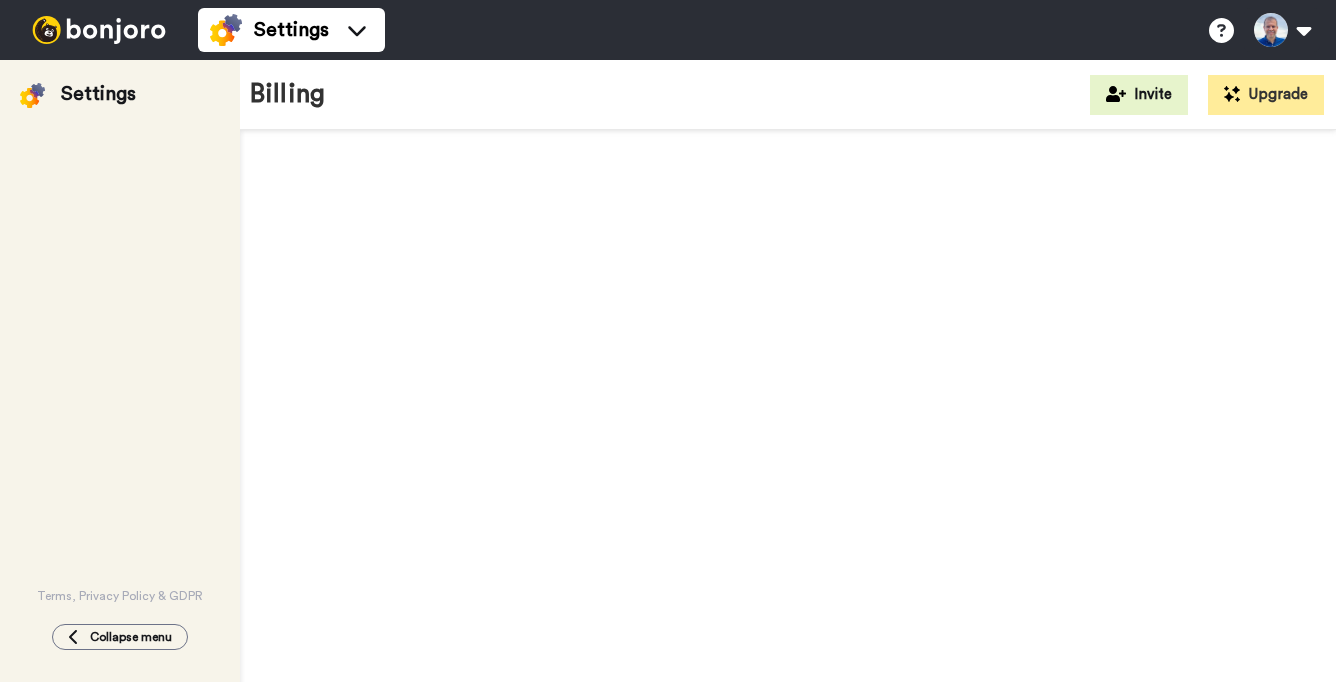 scroll, scrollTop: 0, scrollLeft: 0, axis: both 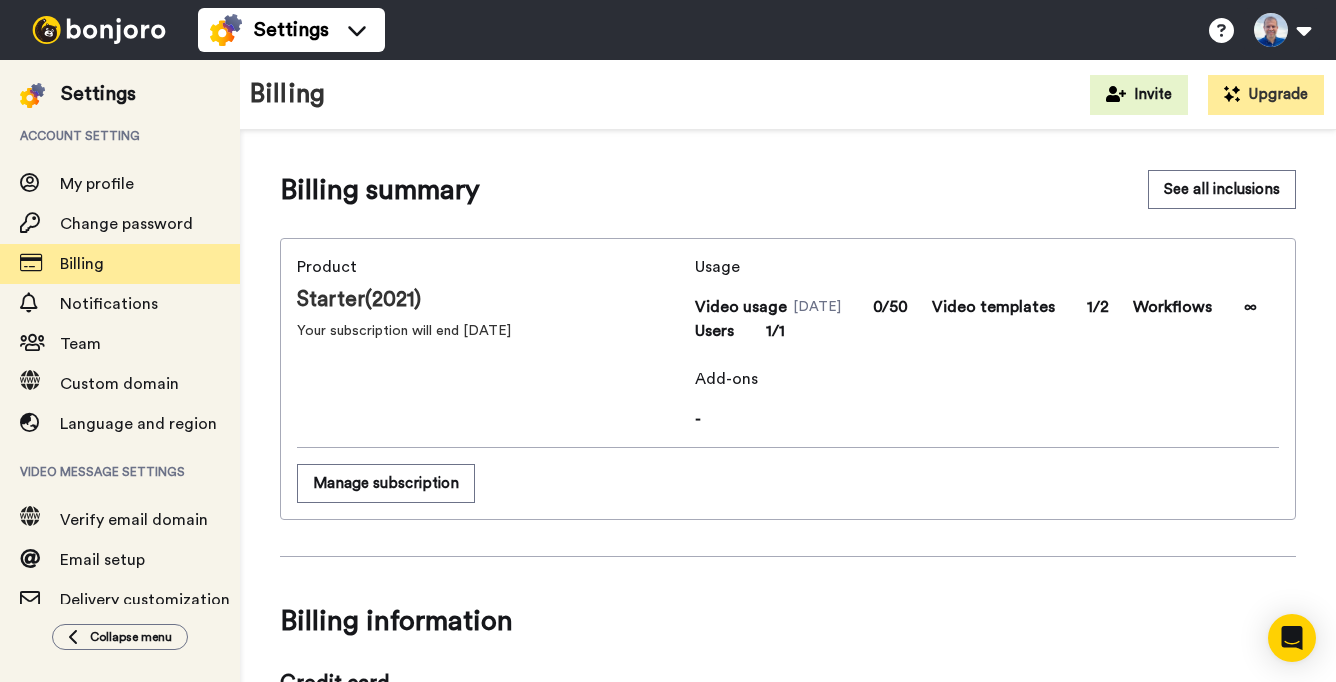 click at bounding box center (99, 30) 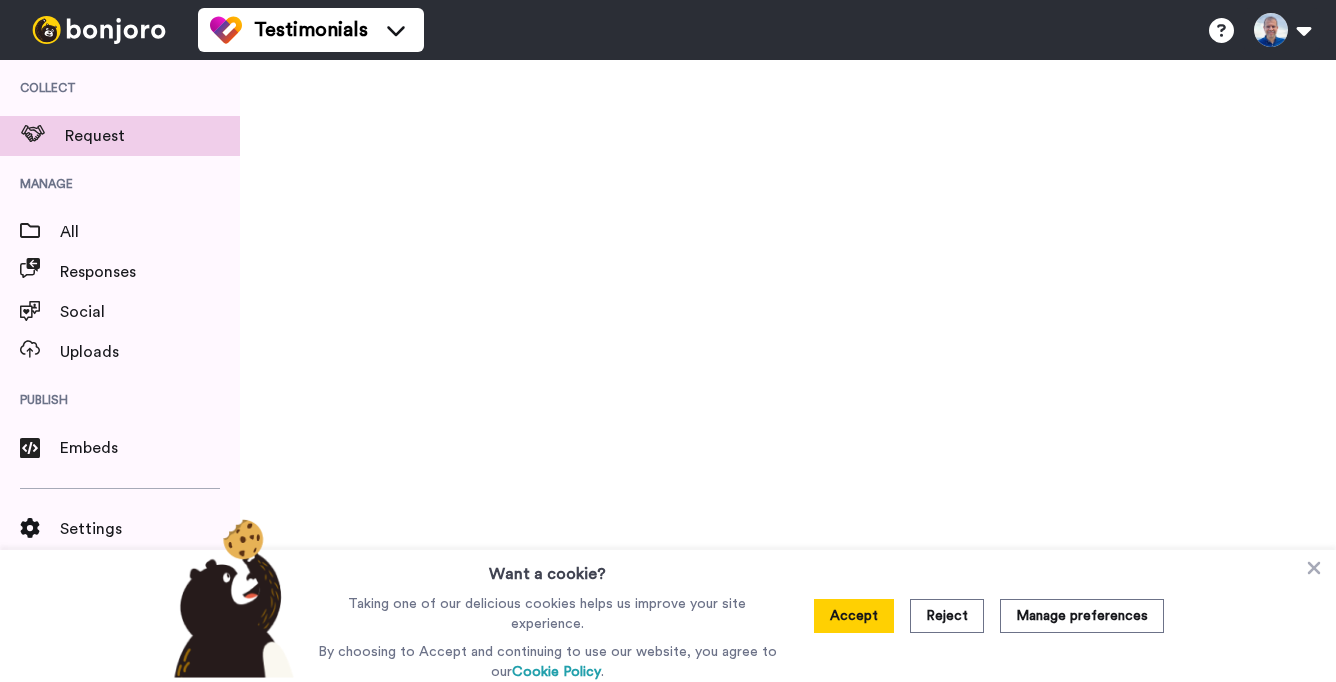 scroll, scrollTop: 0, scrollLeft: 0, axis: both 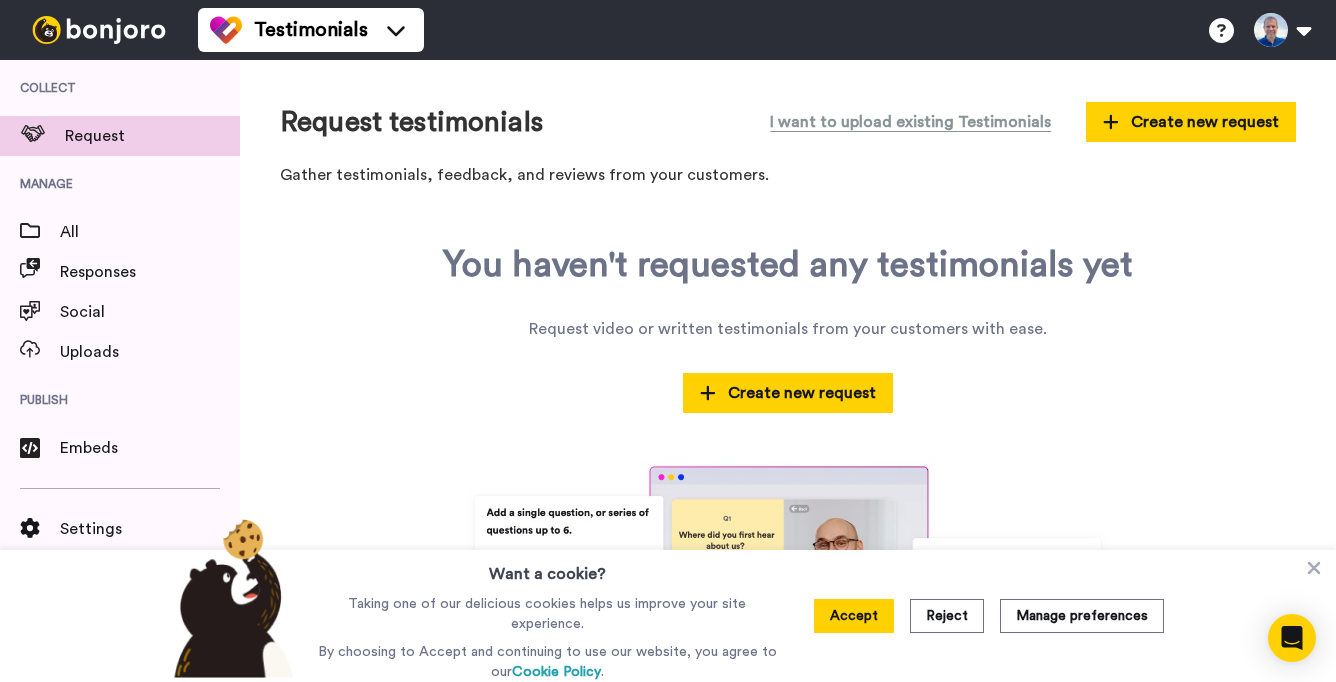 click at bounding box center (99, 30) 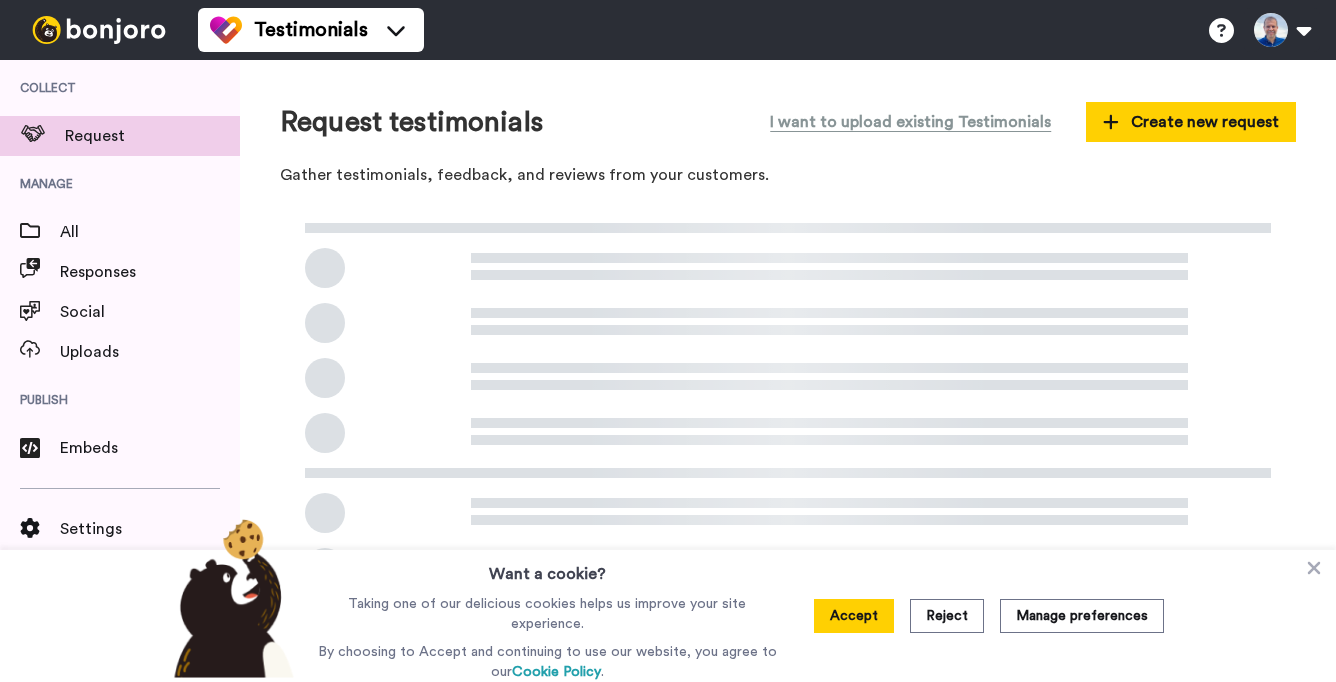 scroll, scrollTop: 0, scrollLeft: 0, axis: both 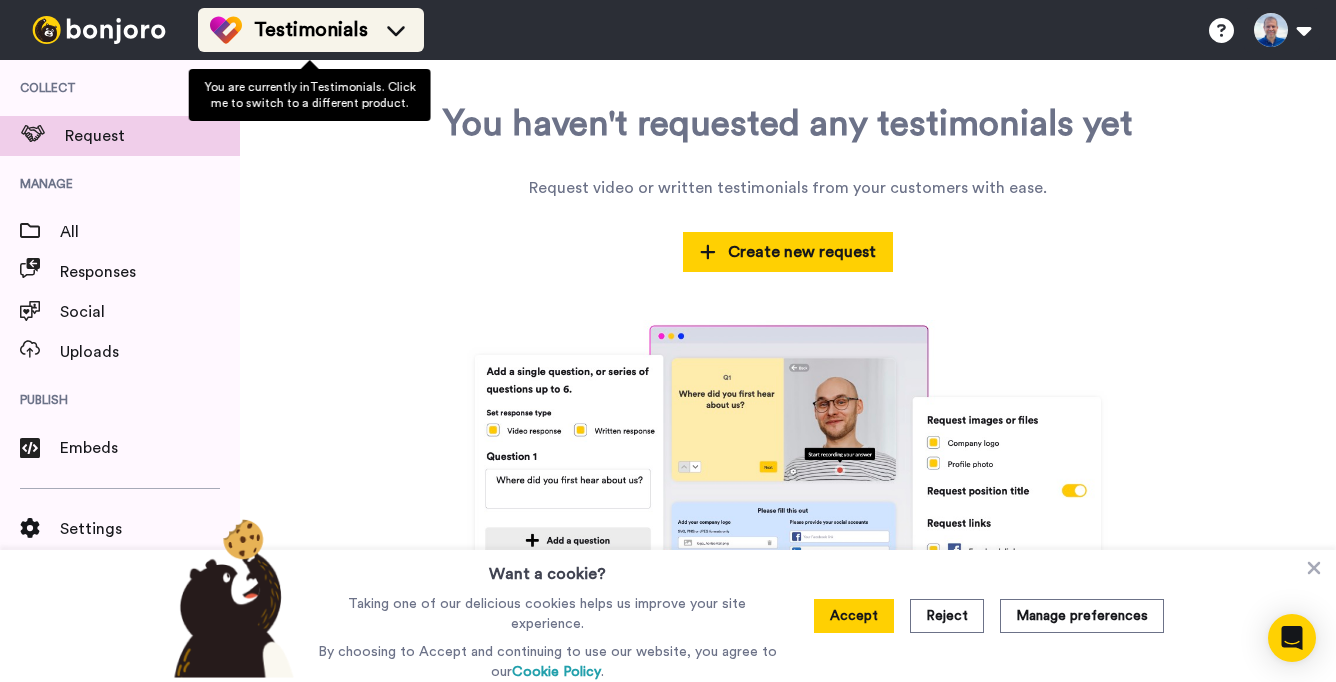 click on "Testimonials" at bounding box center (311, 30) 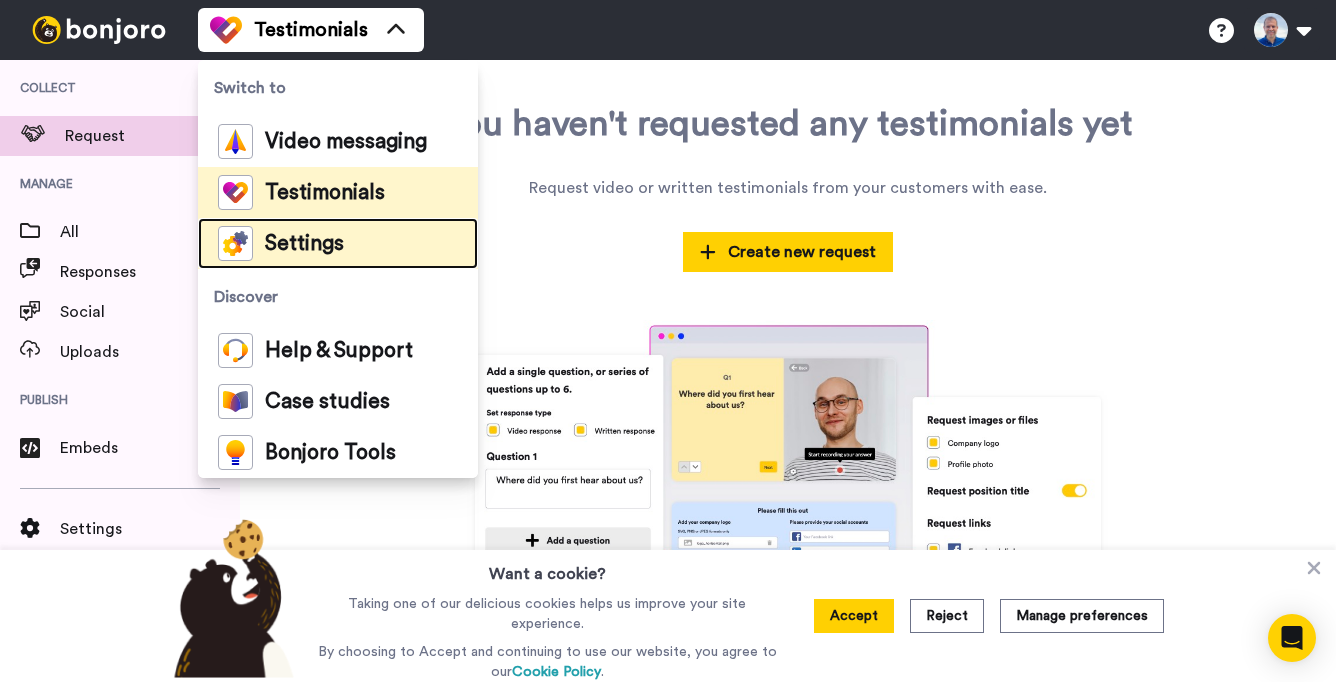 click on "Settings" at bounding box center (338, 243) 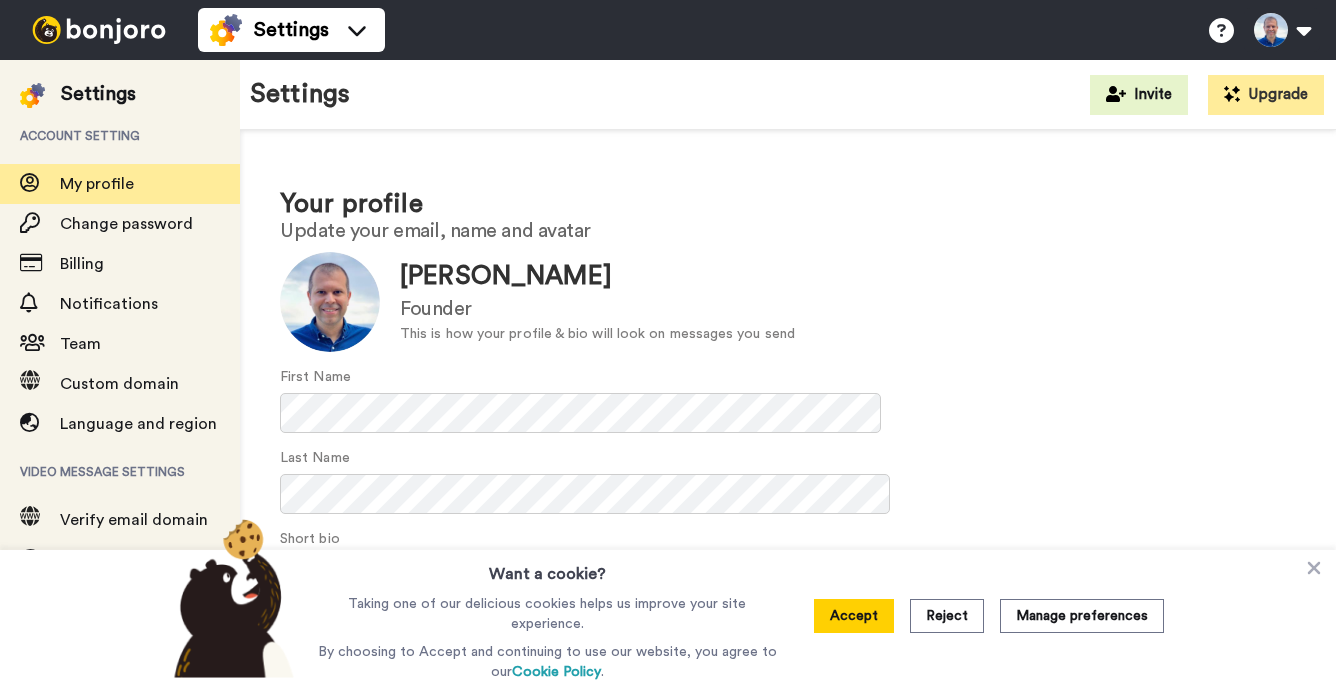 scroll, scrollTop: 0, scrollLeft: 0, axis: both 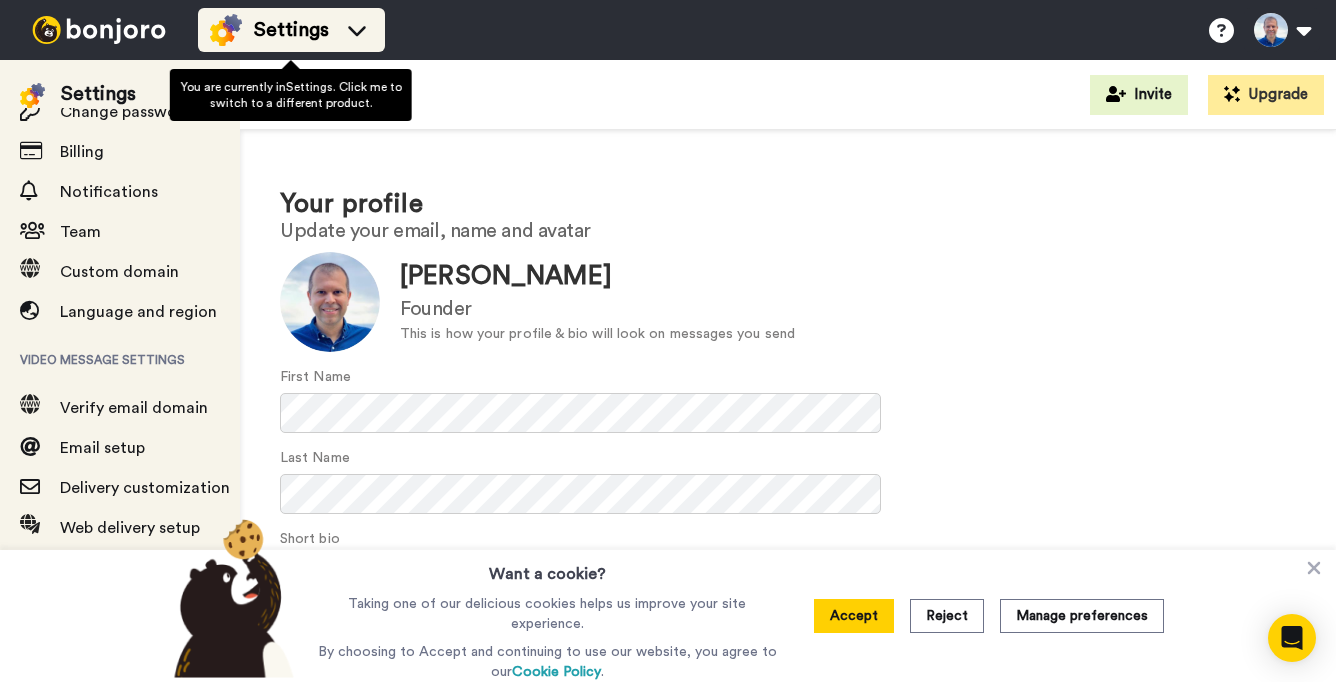 click on "Settings" at bounding box center [291, 30] 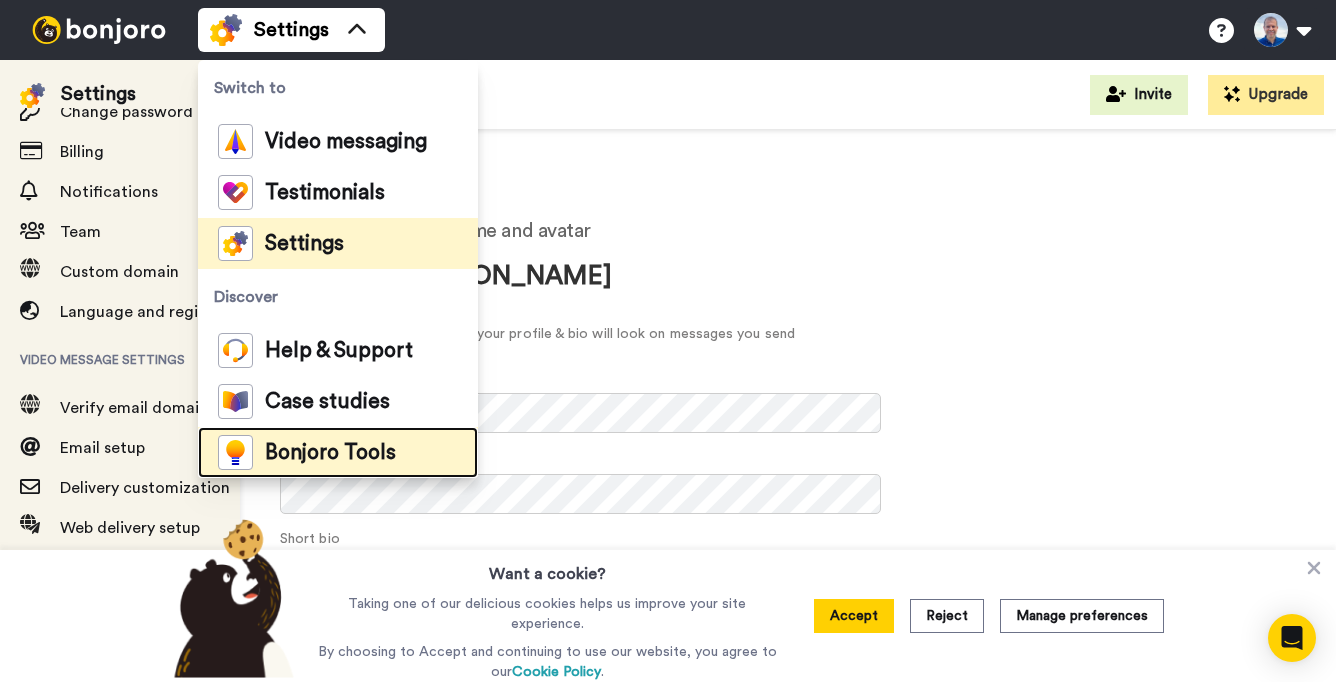 click on "Bonjoro Tools" at bounding box center [338, 452] 